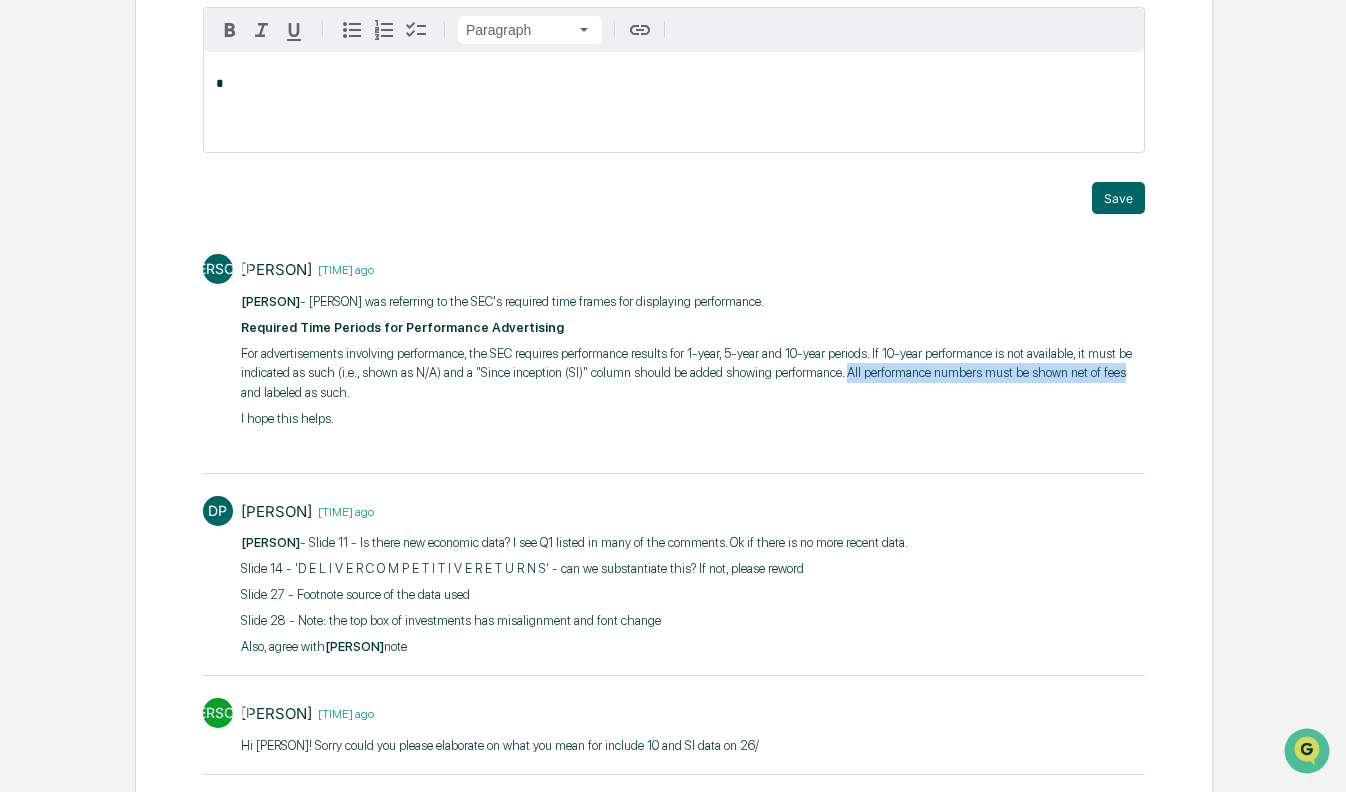 scroll, scrollTop: 197, scrollLeft: 0, axis: vertical 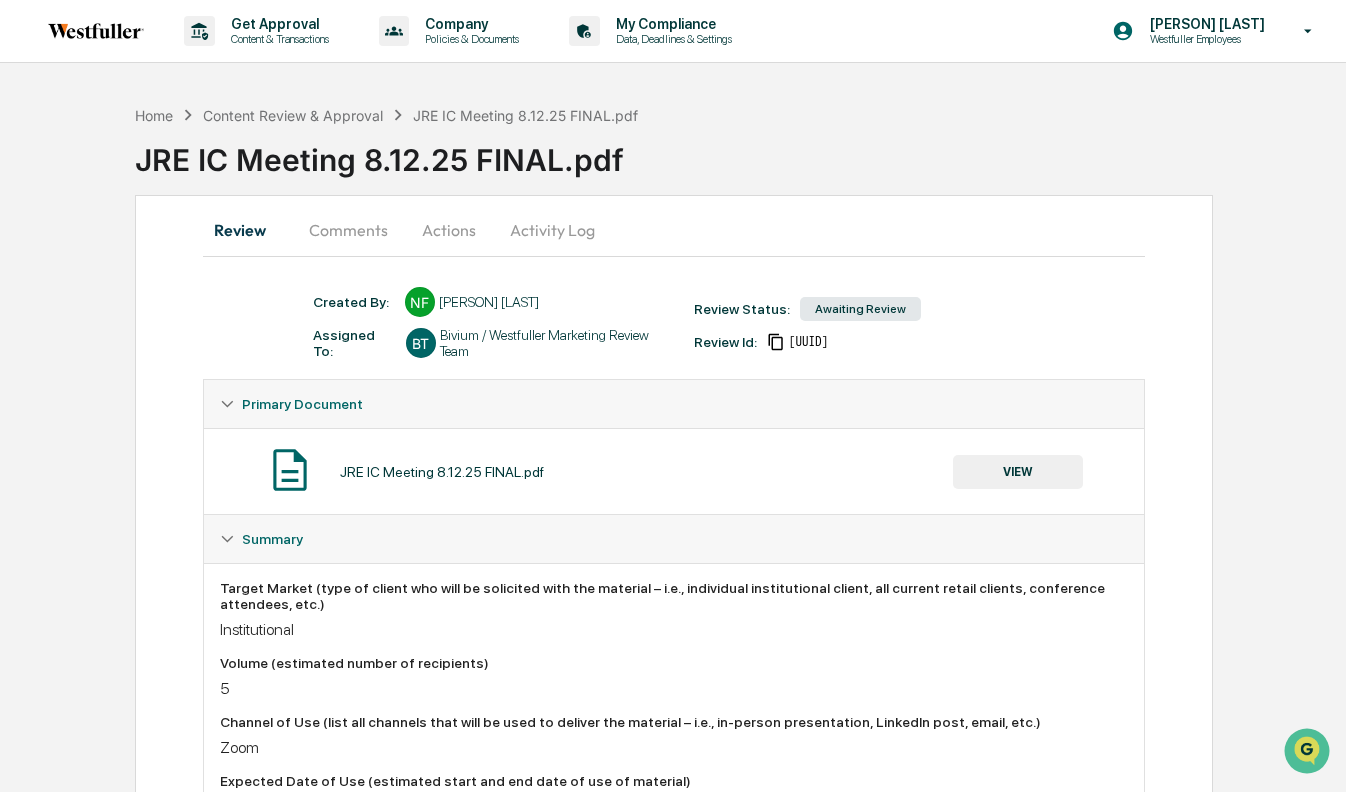 click on "Comments" at bounding box center [348, 230] 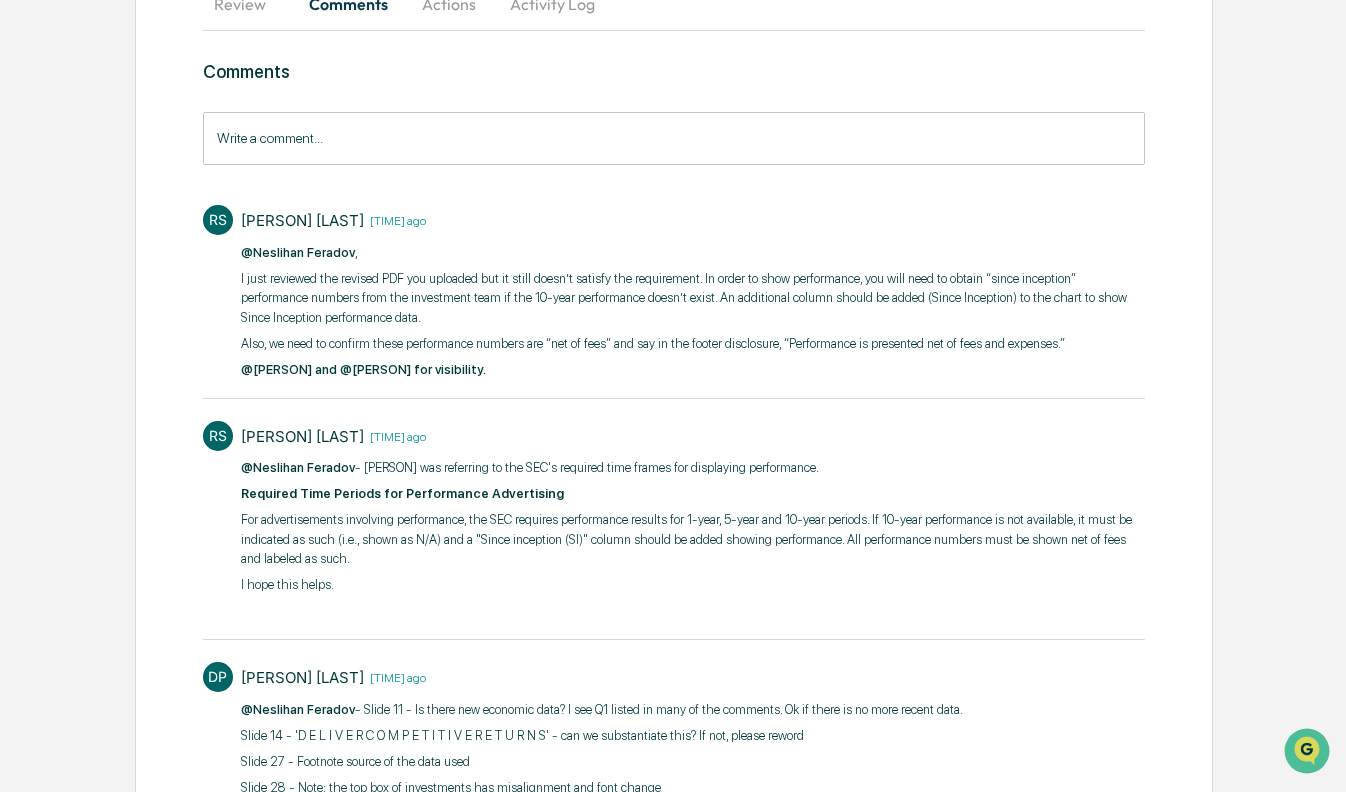 scroll, scrollTop: 245, scrollLeft: 0, axis: vertical 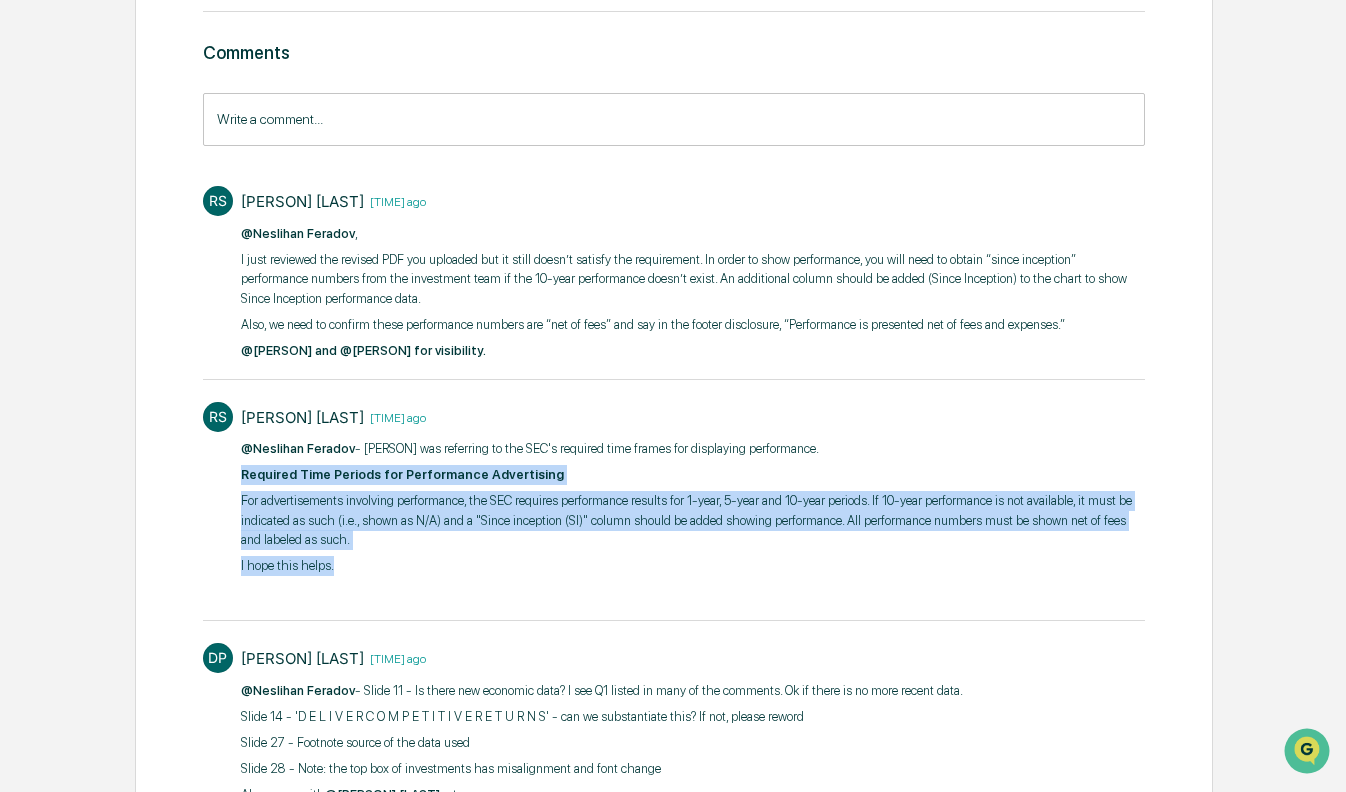 drag, startPoint x: 402, startPoint y: 588, endPoint x: 230, endPoint y: 493, distance: 196.49173 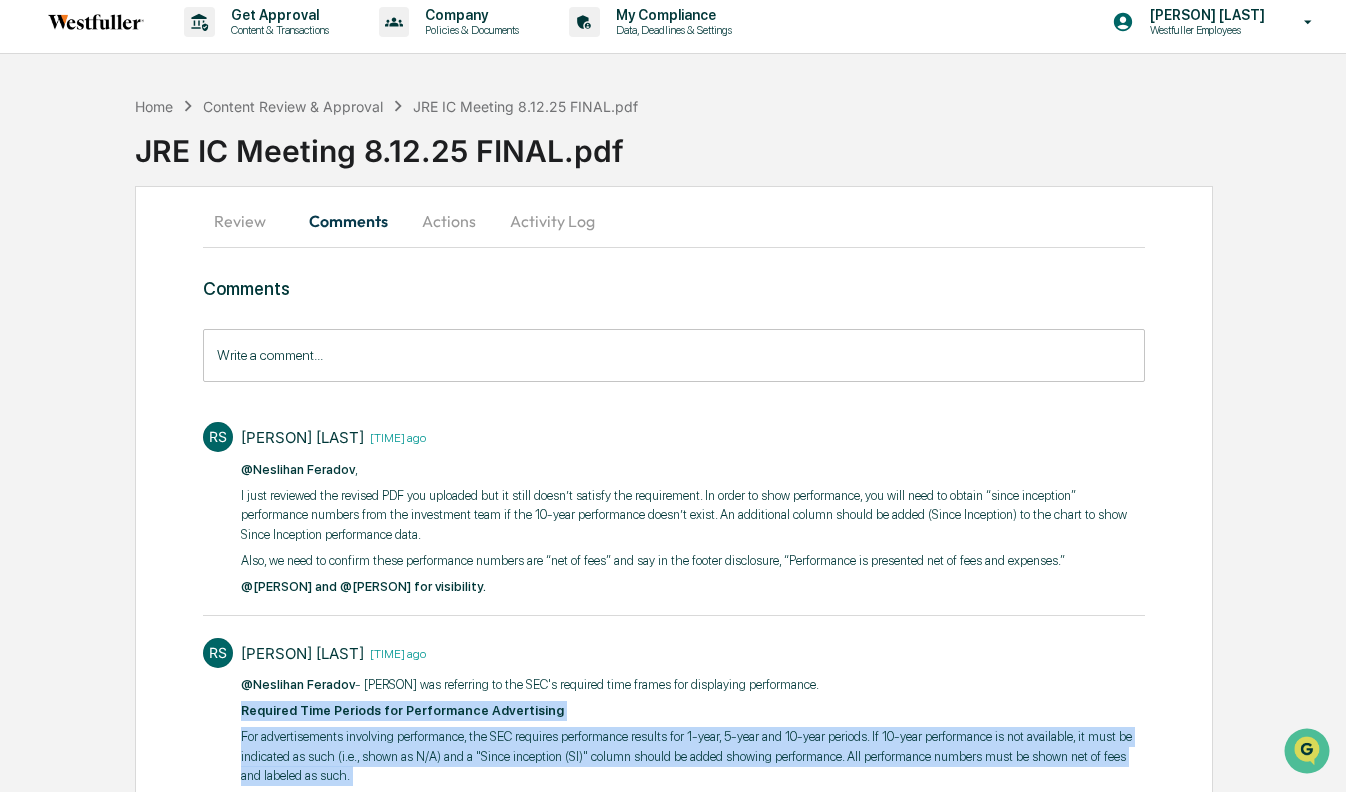 scroll, scrollTop: 0, scrollLeft: 0, axis: both 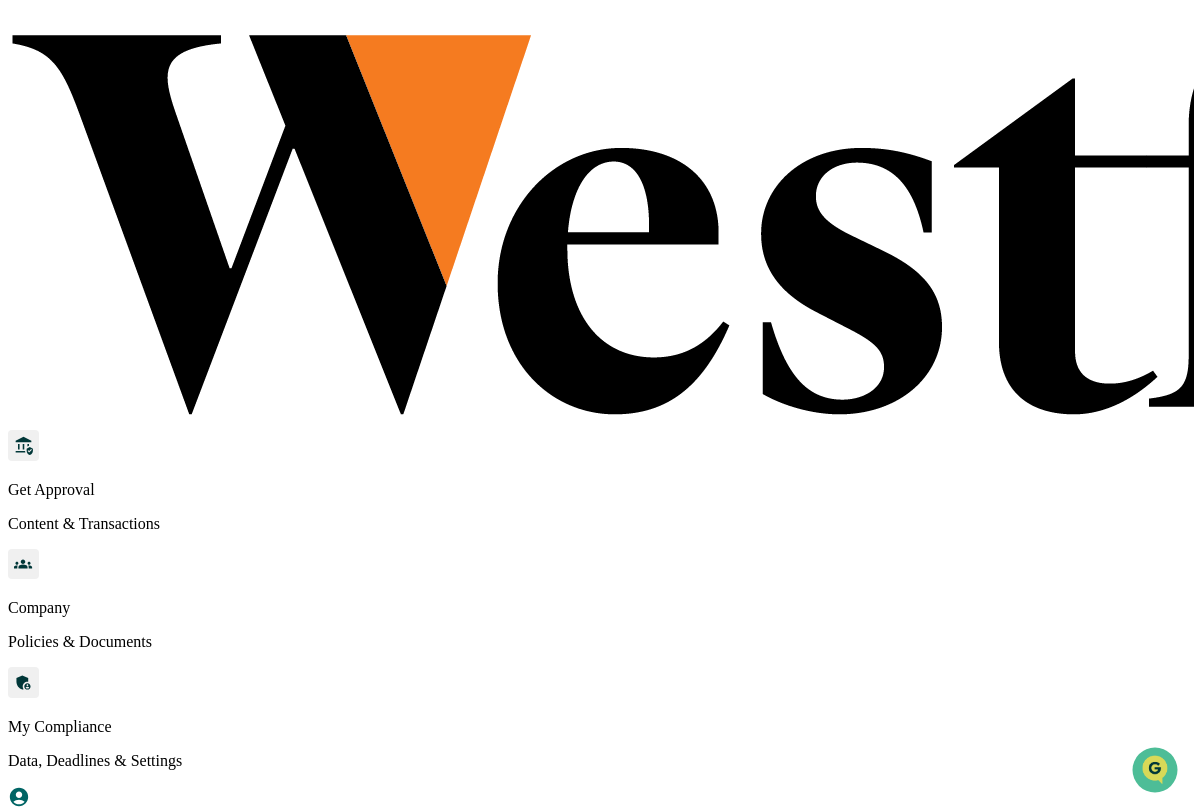 click on "Get Approval" at bounding box center [597, 490] 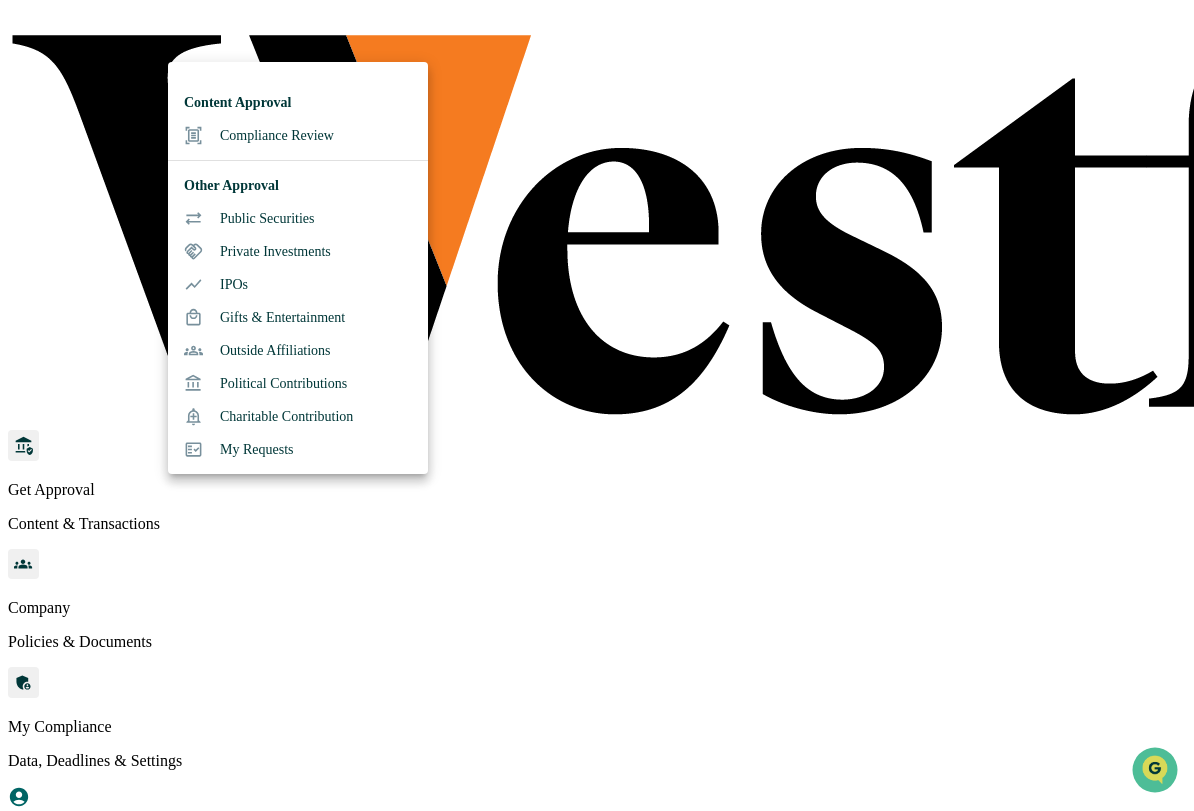 click on "Compliance Review" at bounding box center (298, 135) 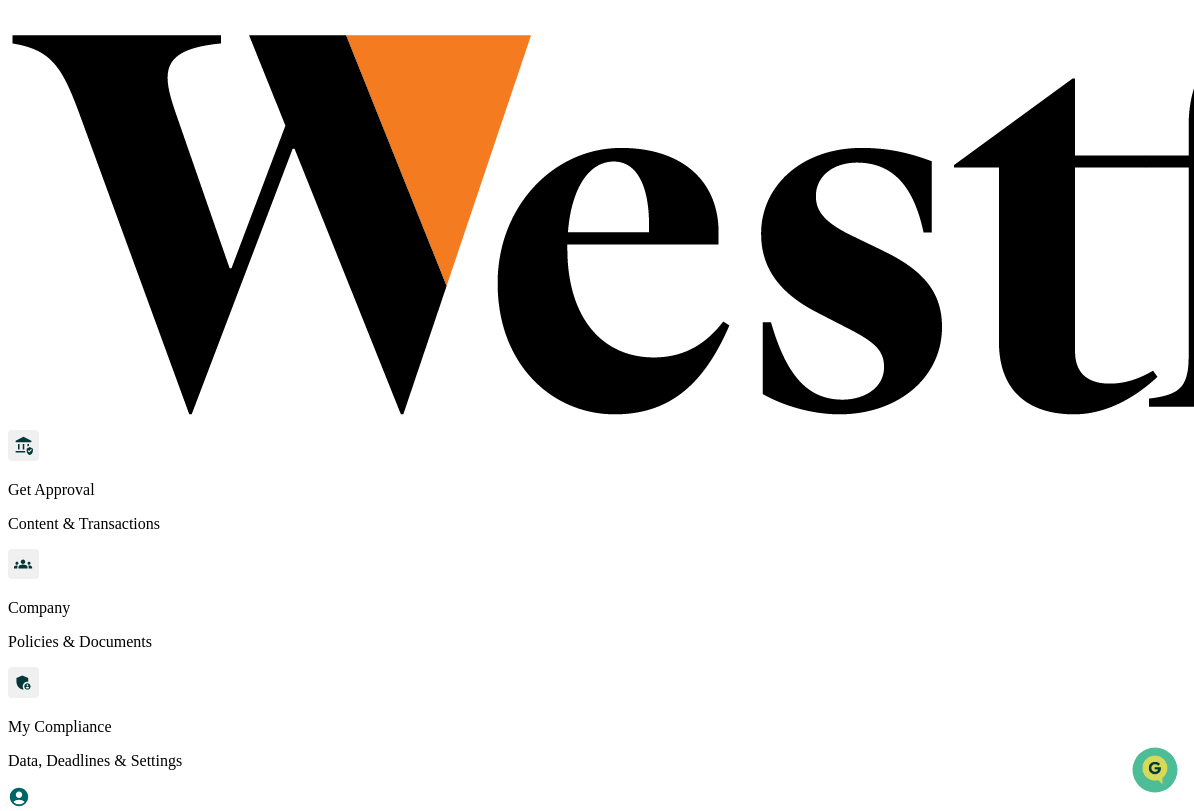 click on "New Approval" at bounding box center [597, 1078] 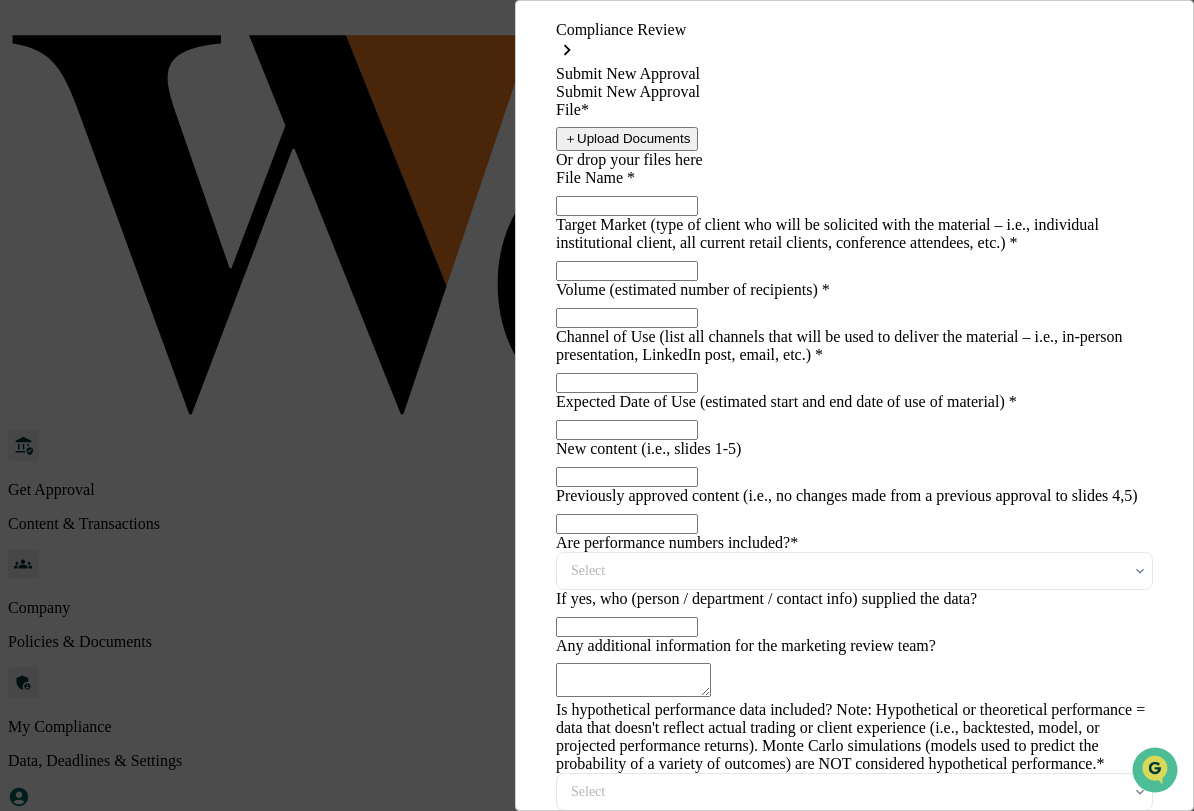 type on "**********" 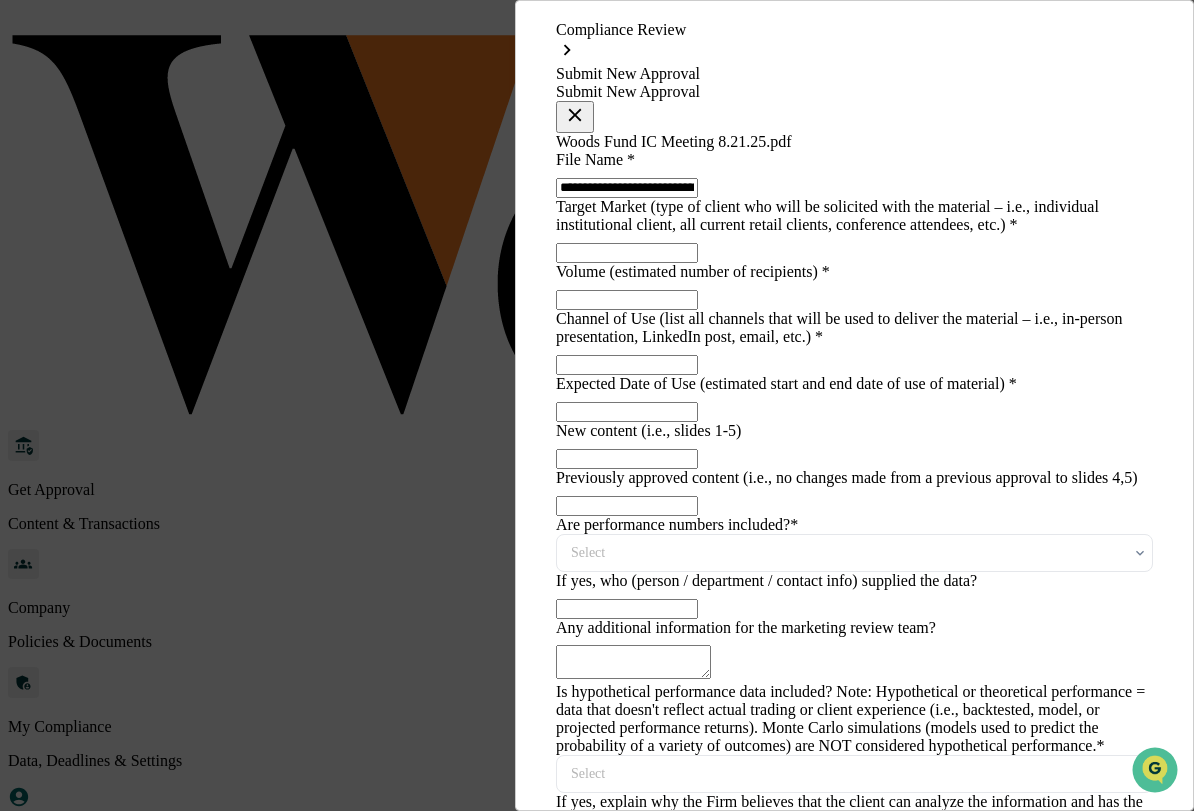 click at bounding box center (627, 188) 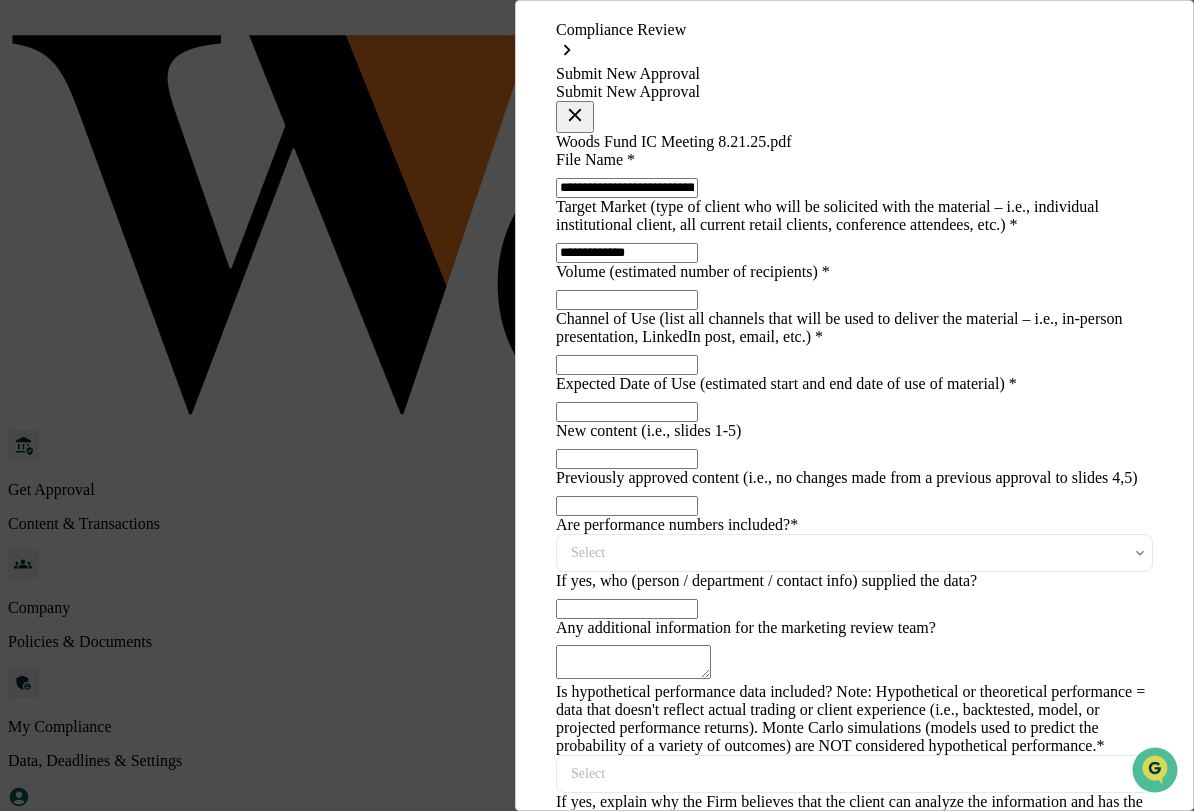 type on "**********" 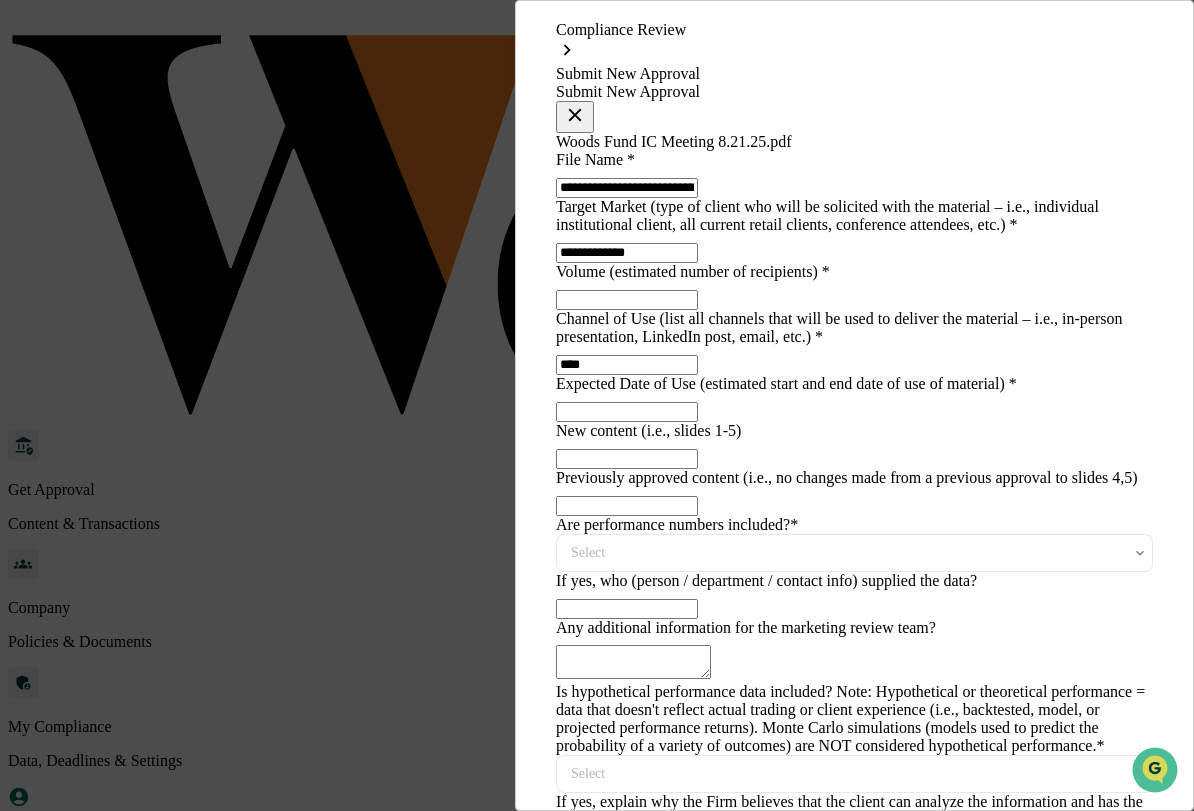 type on "****" 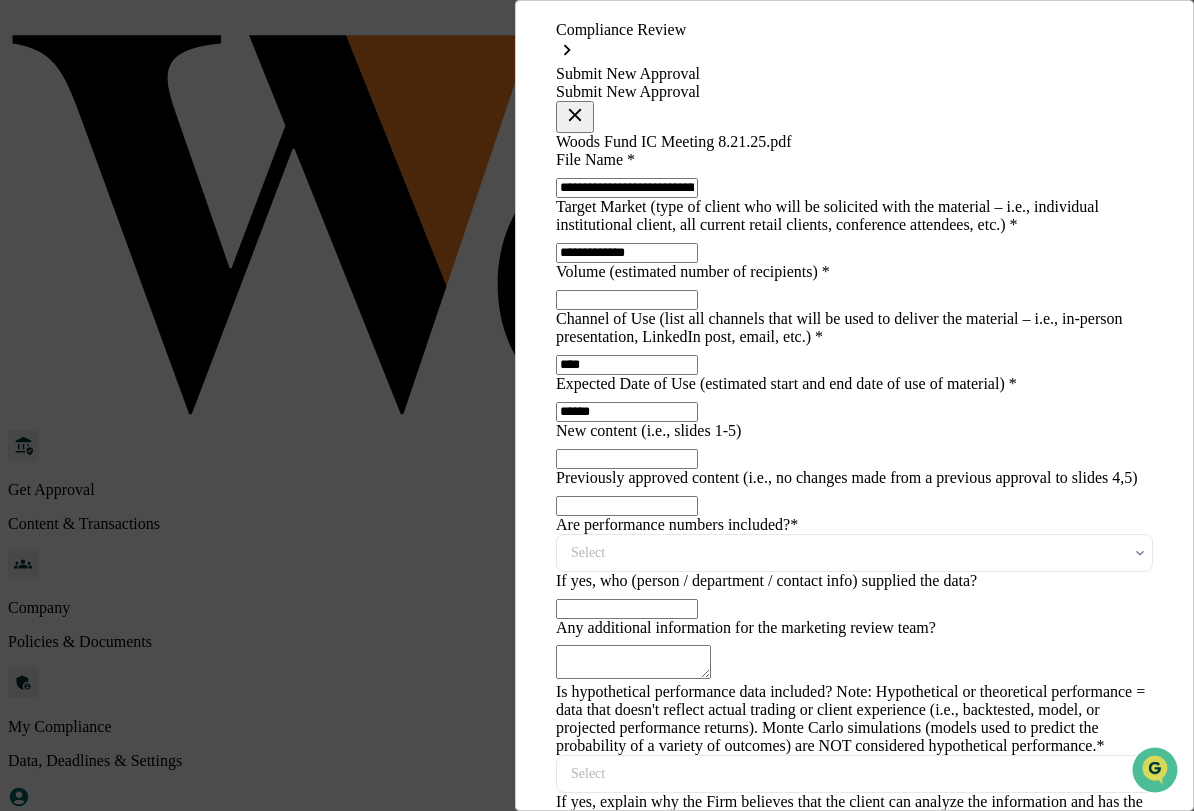 type on "******" 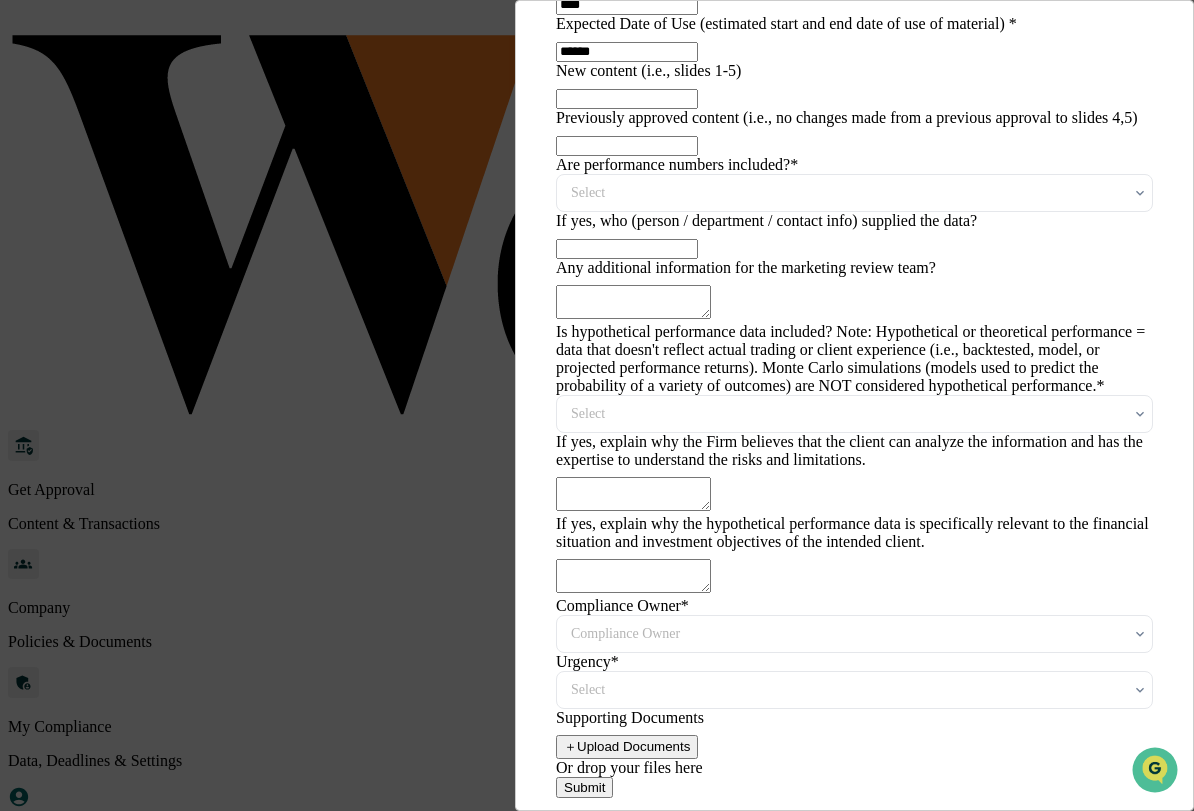scroll, scrollTop: 375, scrollLeft: 0, axis: vertical 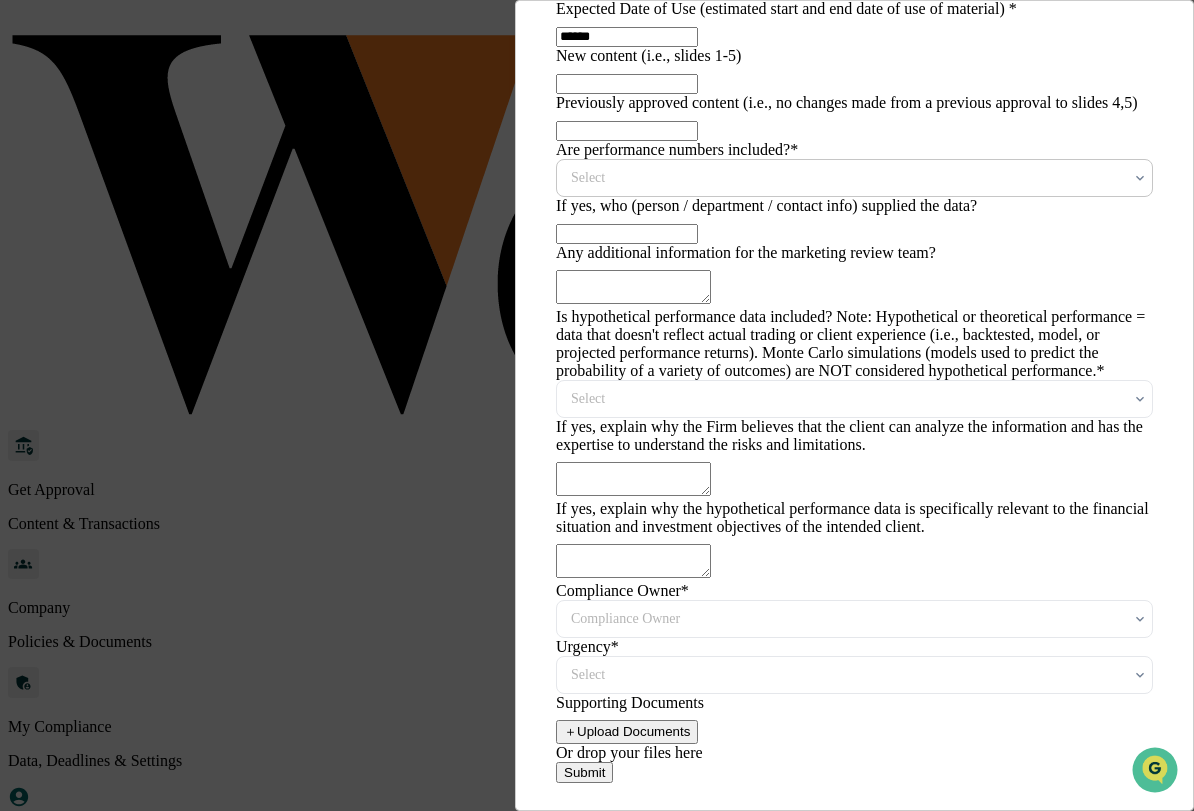 click on "Select" at bounding box center [846, 178] 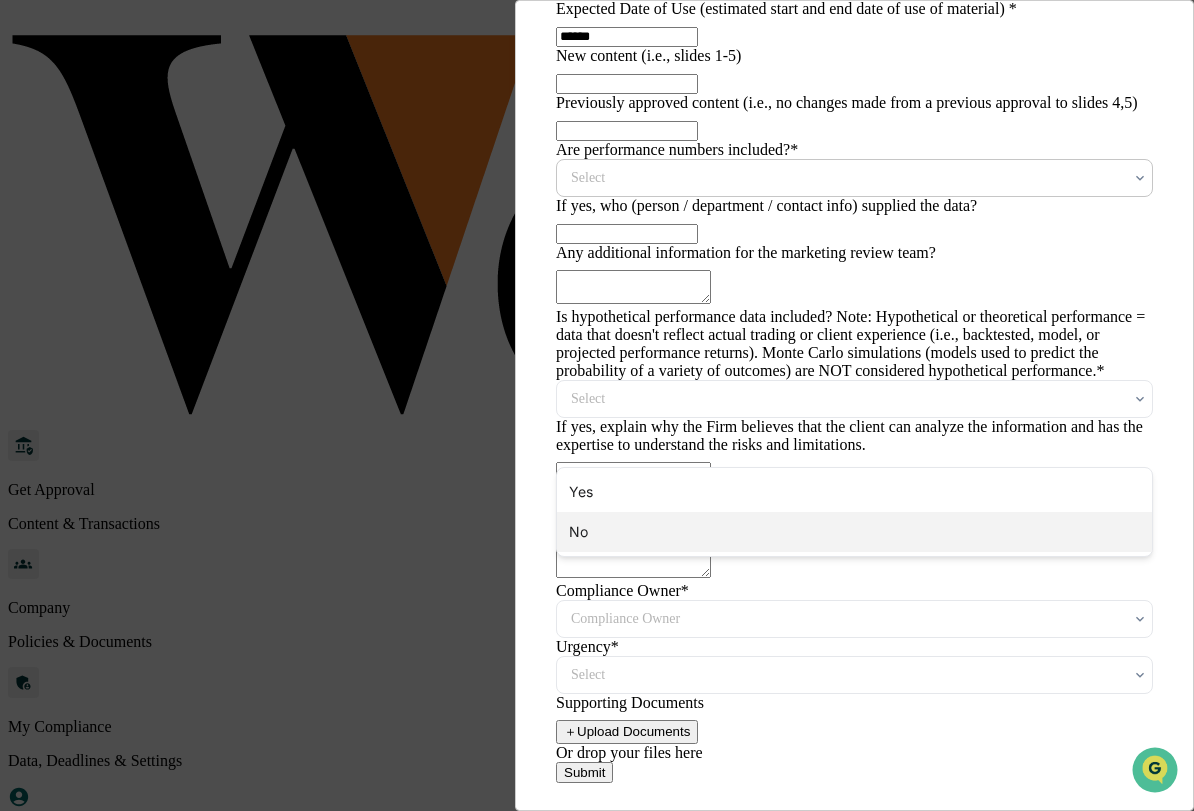 click on "No" at bounding box center (854, 532) 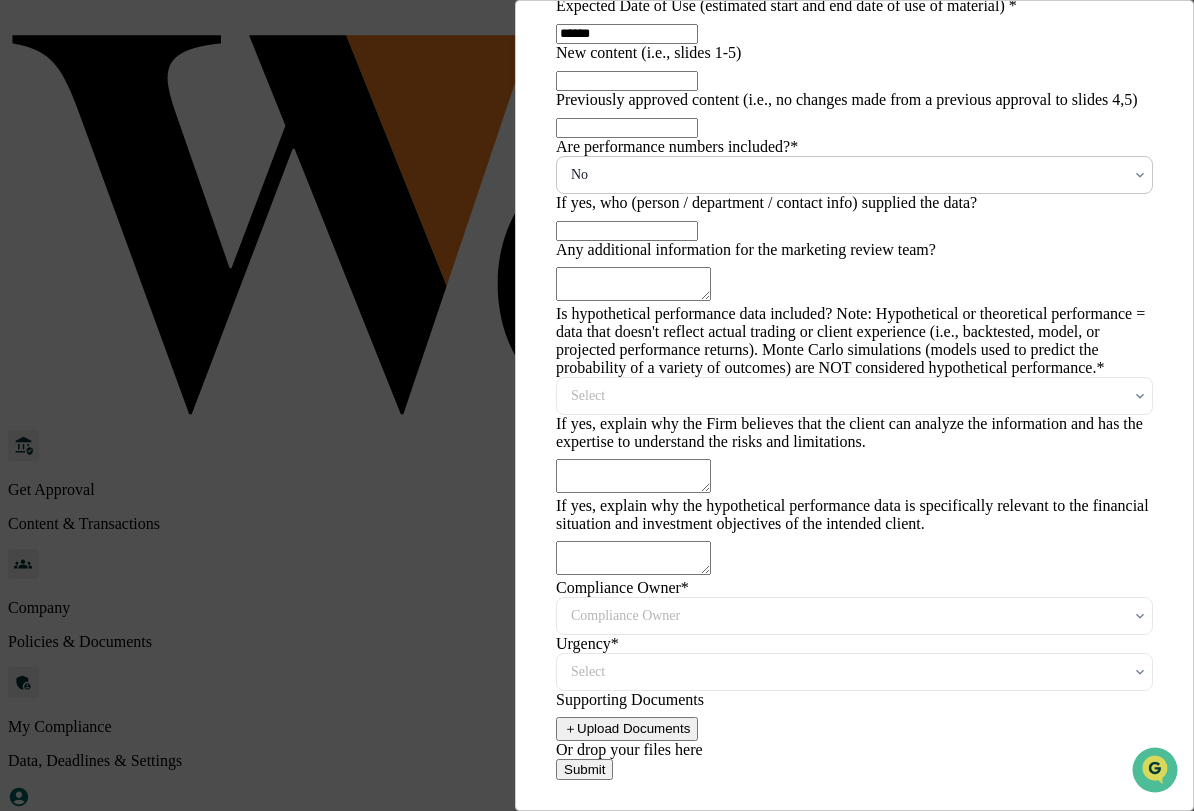 scroll, scrollTop: 848, scrollLeft: 0, axis: vertical 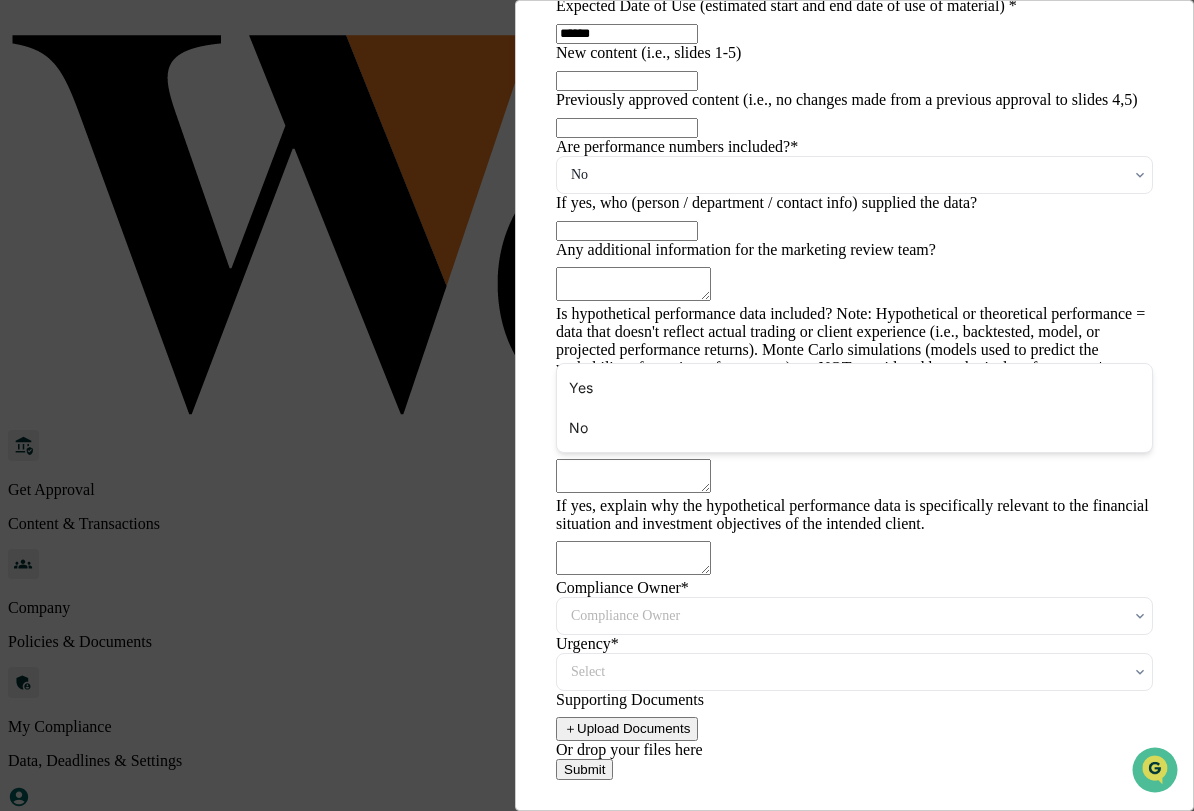 click at bounding box center (846, 396) 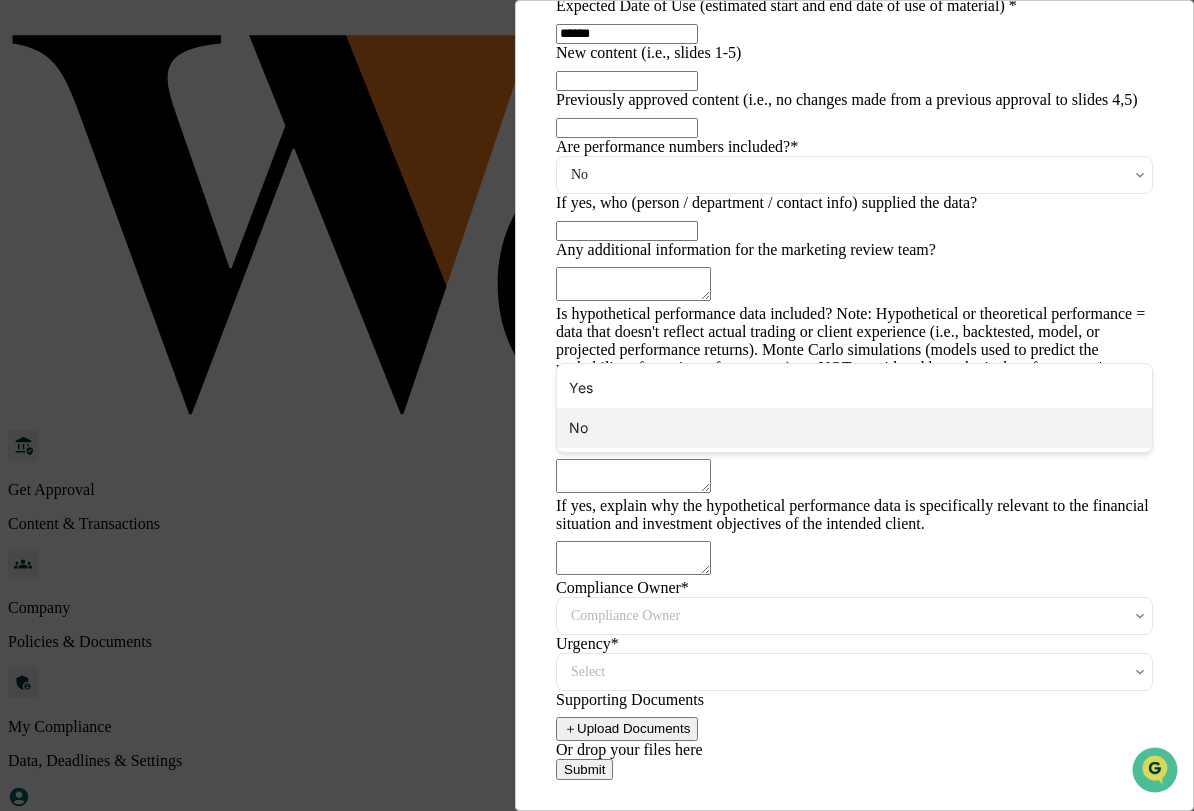 click on "No" at bounding box center (854, 428) 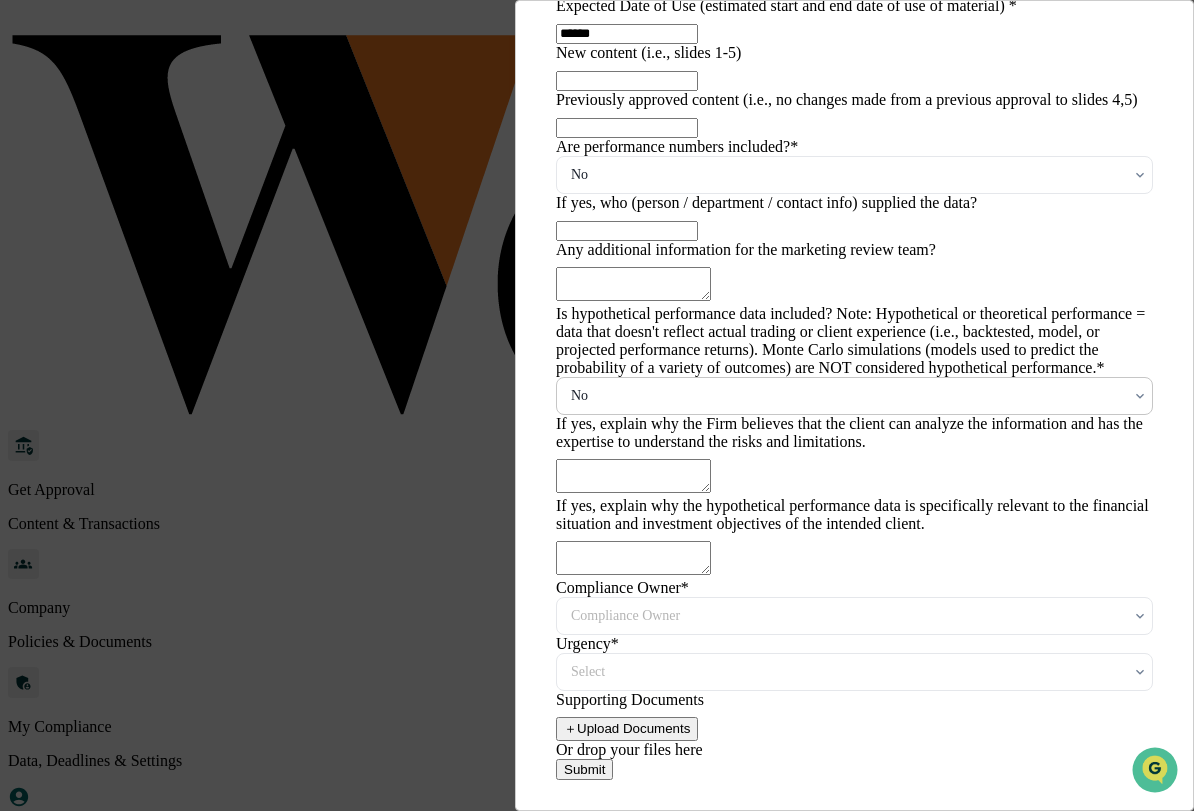 scroll, scrollTop: 1171, scrollLeft: 0, axis: vertical 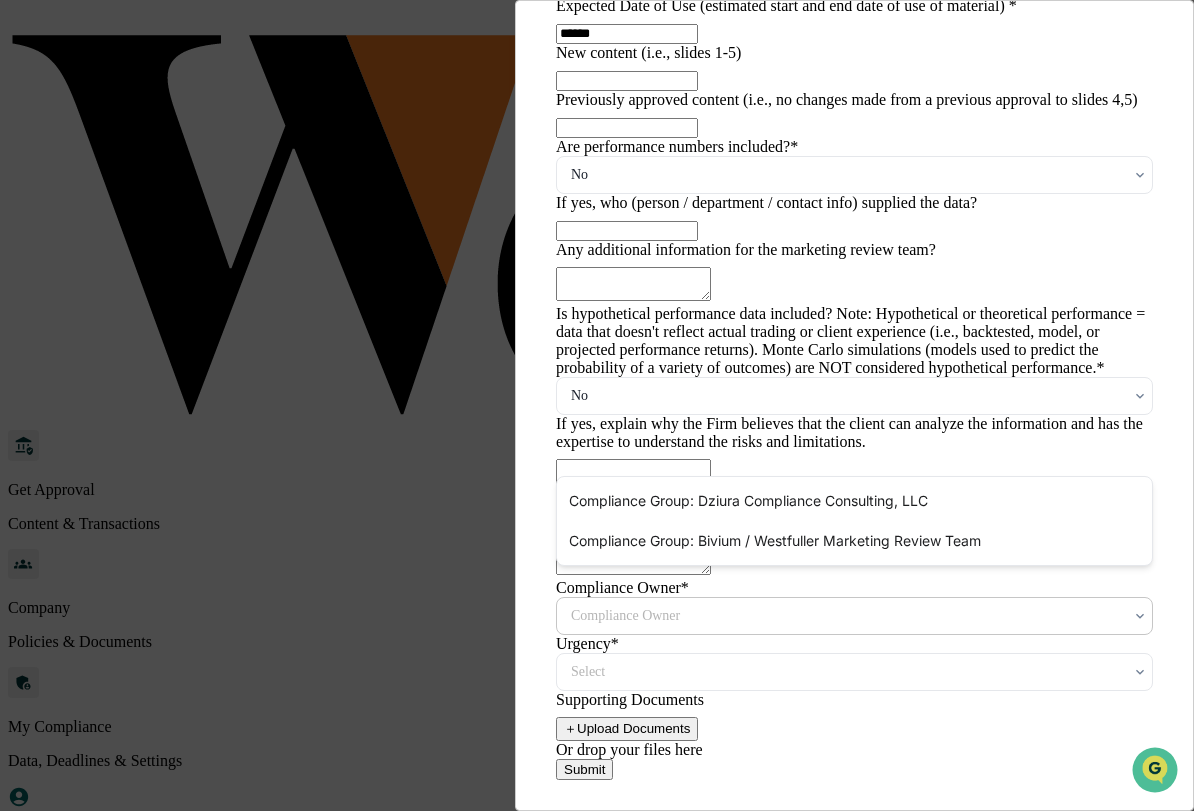 click at bounding box center [846, 616] 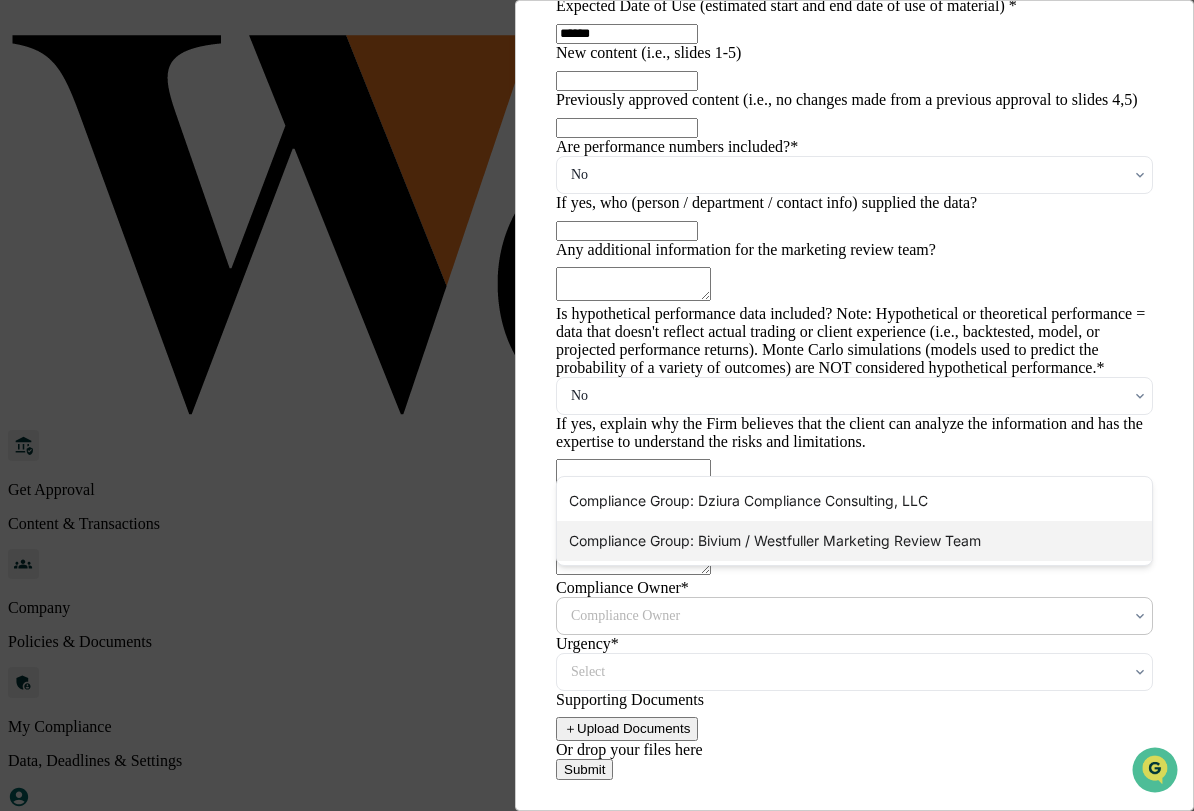 click on "Compliance Group: Bivium / Westfuller Marketing Review Team" at bounding box center [854, 541] 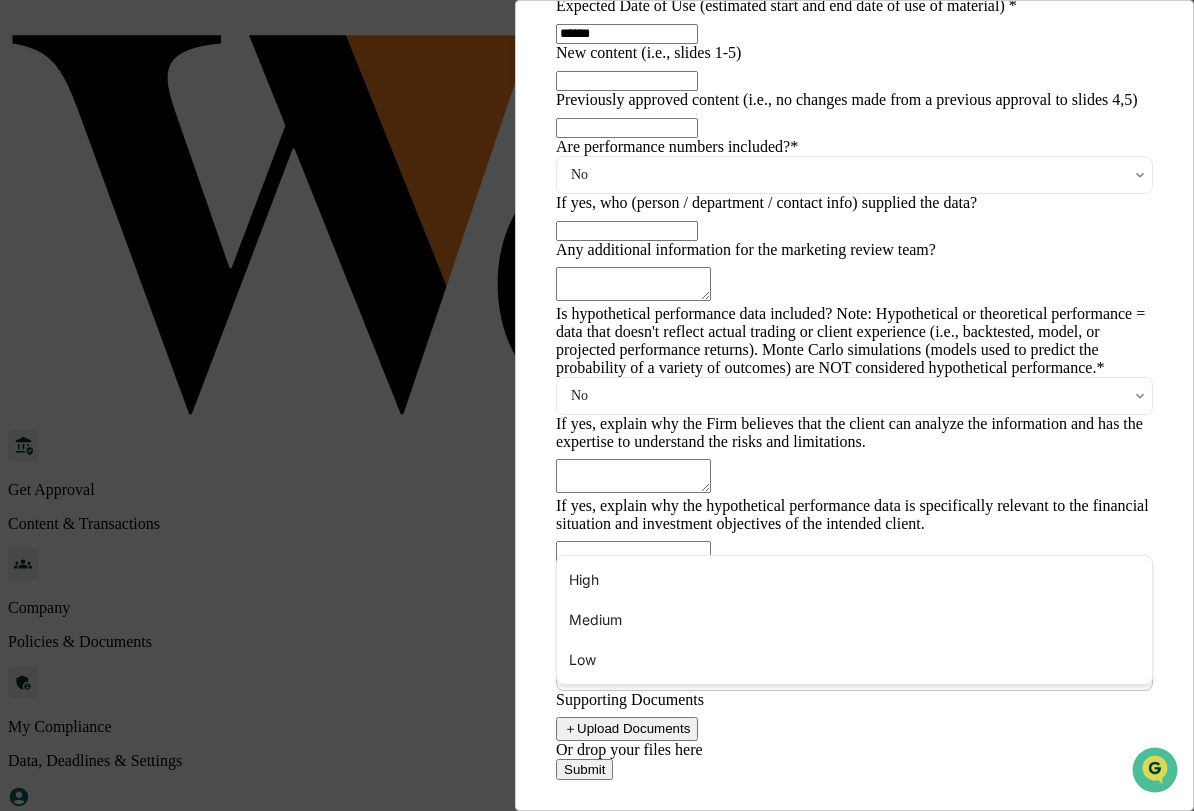 click on "Select" at bounding box center (854, 672) 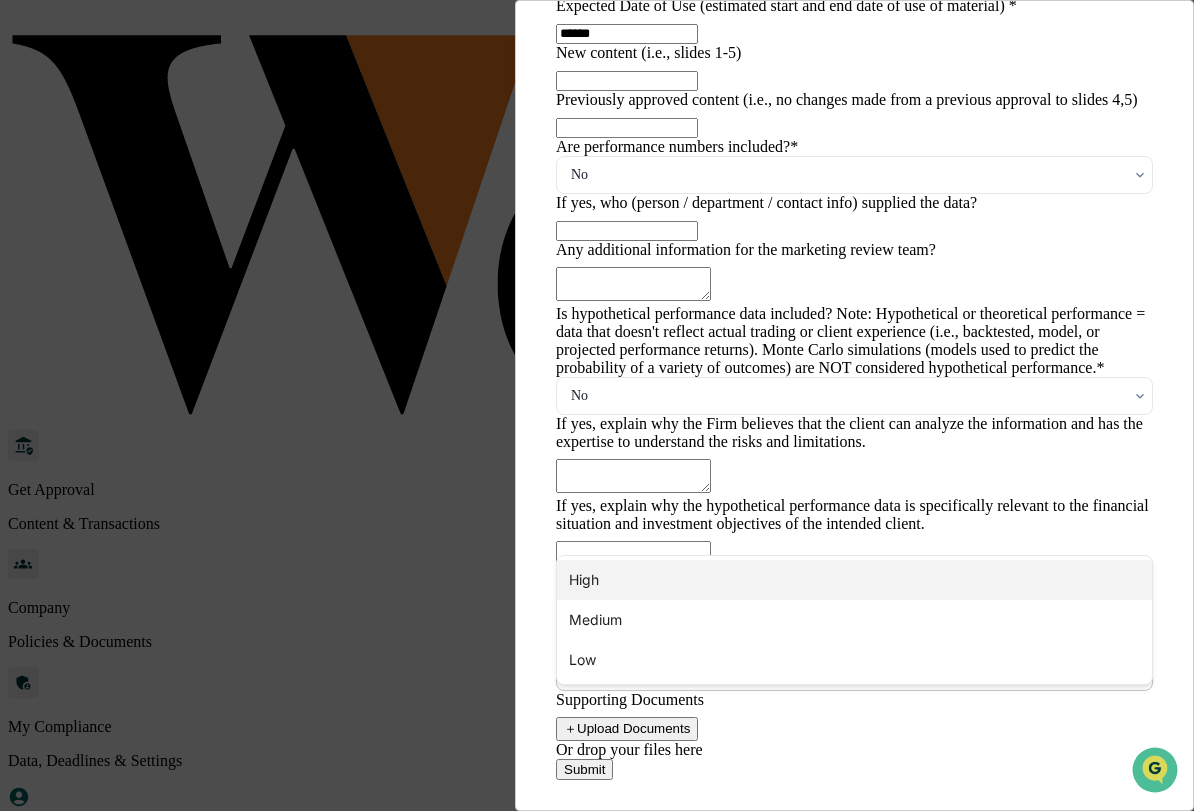 click on "High" at bounding box center [854, 580] 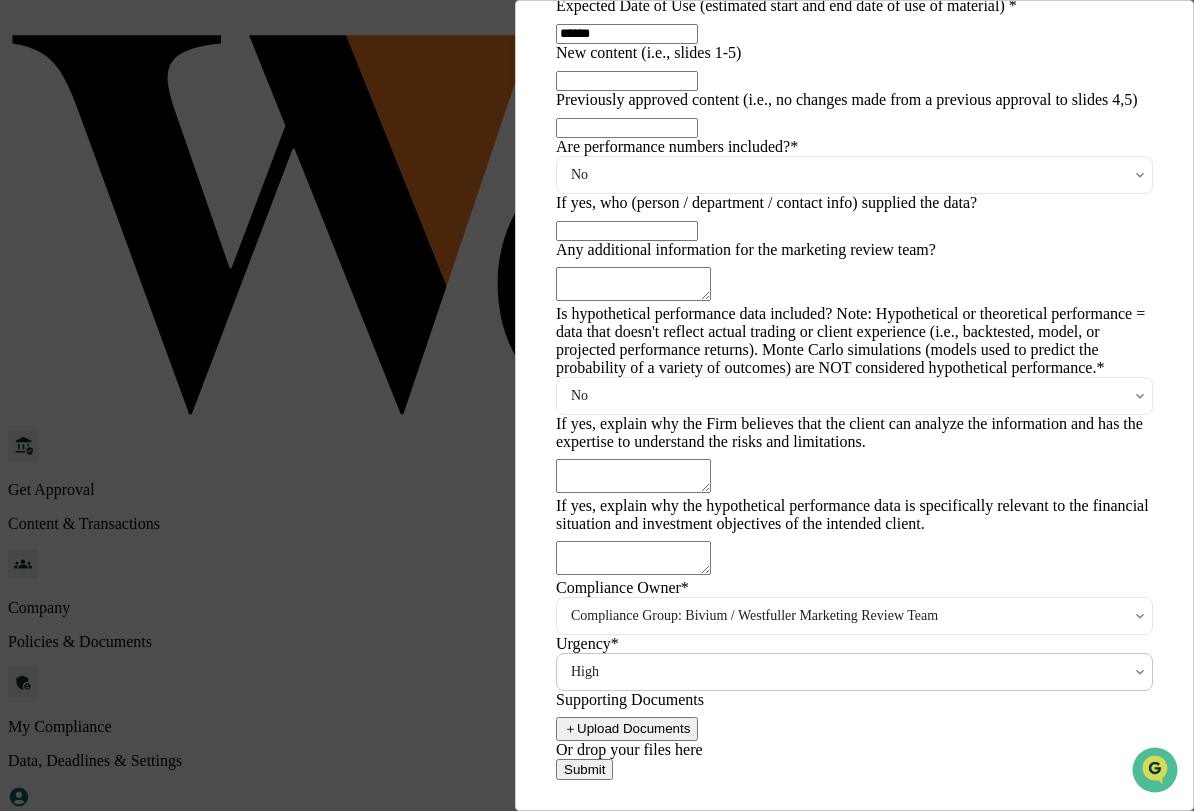 click on "Submit" at bounding box center [584, 769] 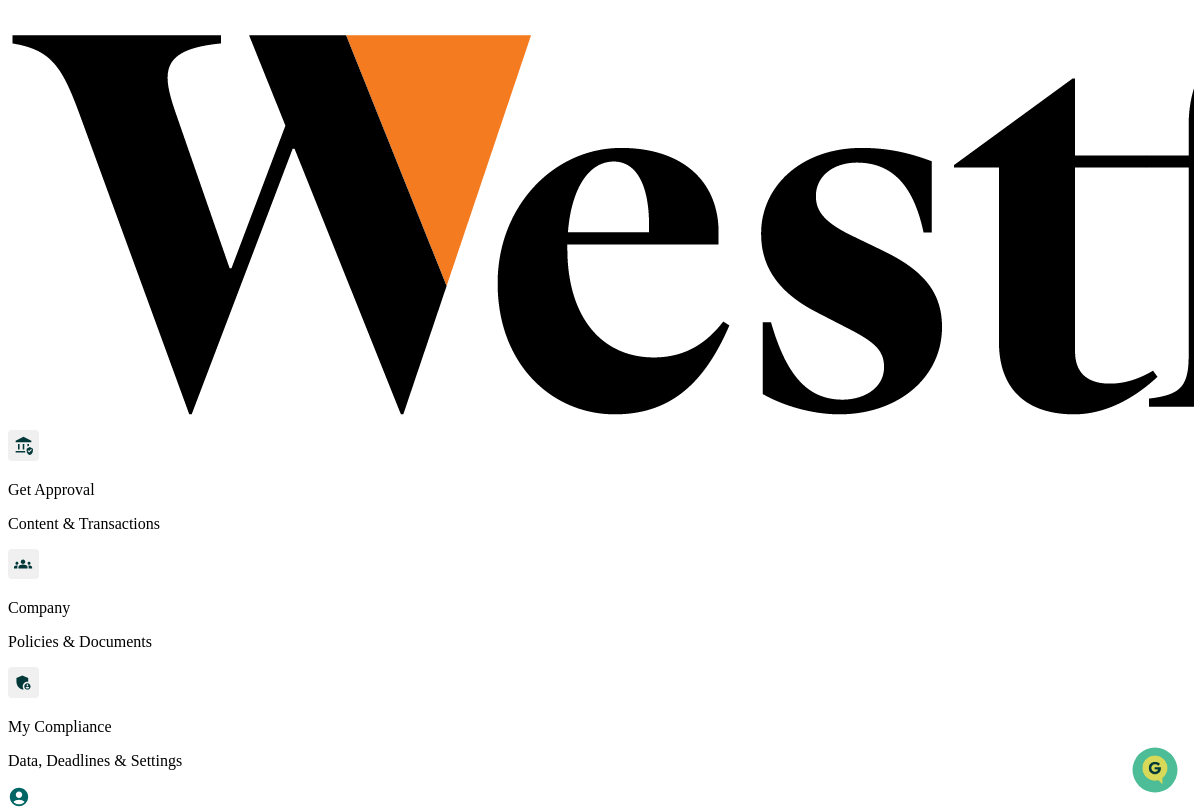 click on "Continue" at bounding box center [42, 1656] 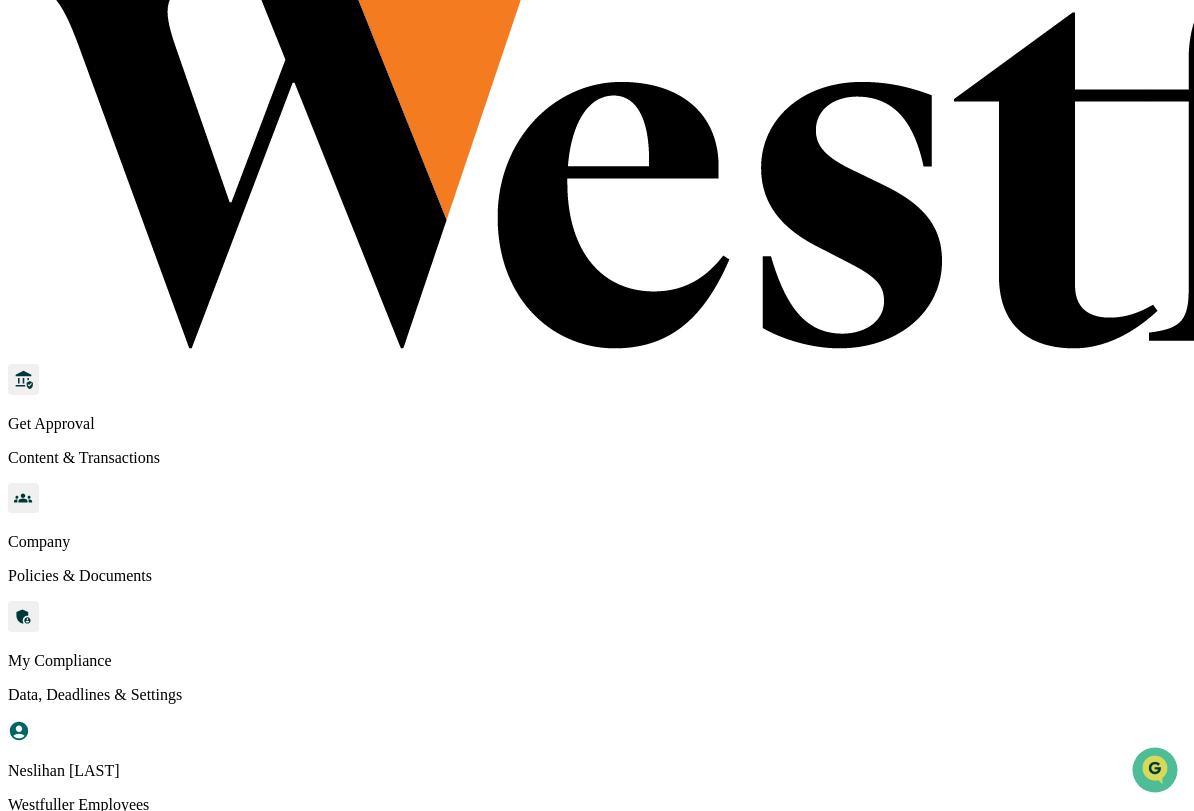 scroll, scrollTop: 64, scrollLeft: 0, axis: vertical 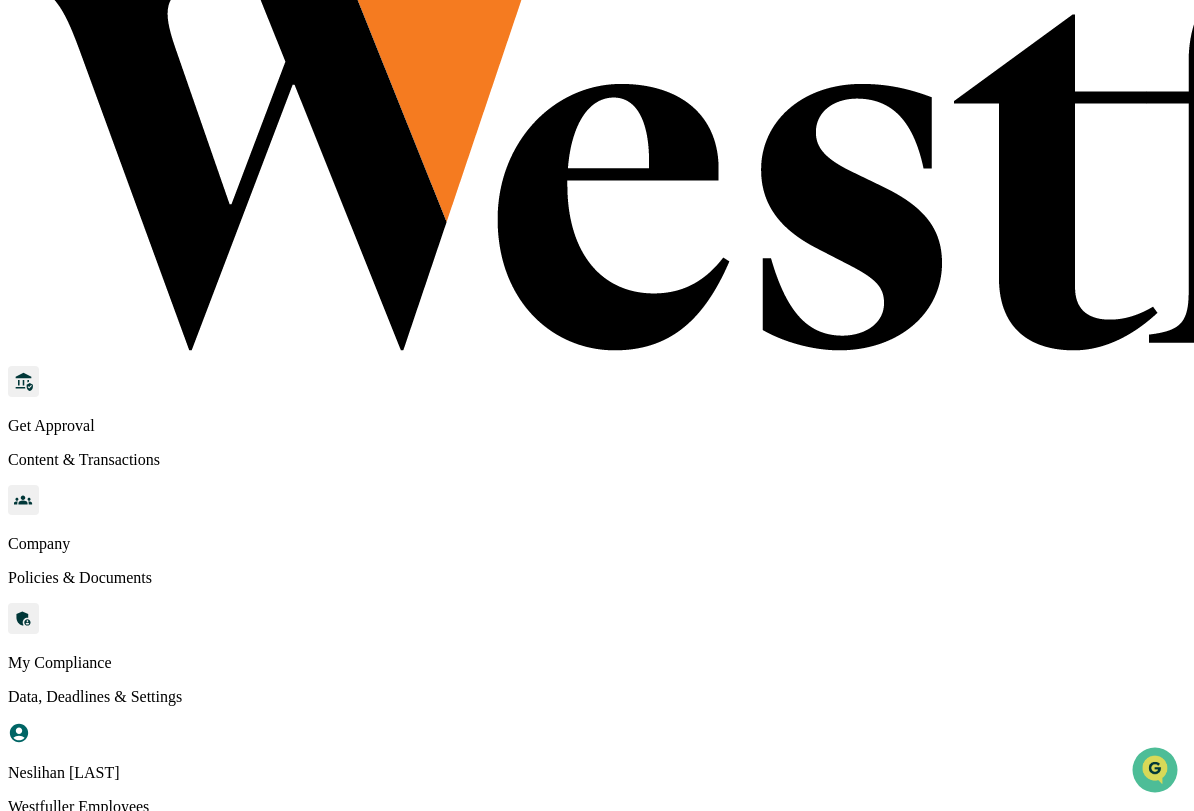 click on "Awaiting Review  (All Users)" at bounding box center (597, 1301) 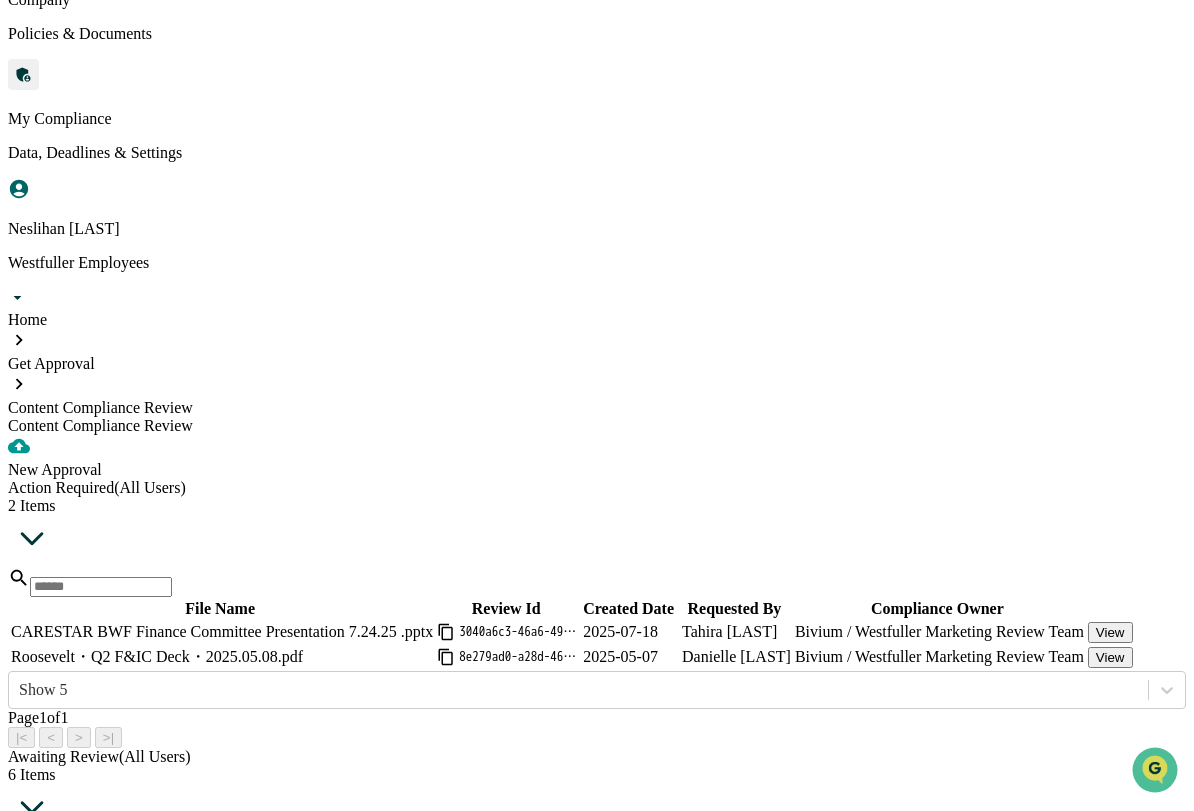 click on "Approved  (All Users) 168 Items" at bounding box center [597, 1180] 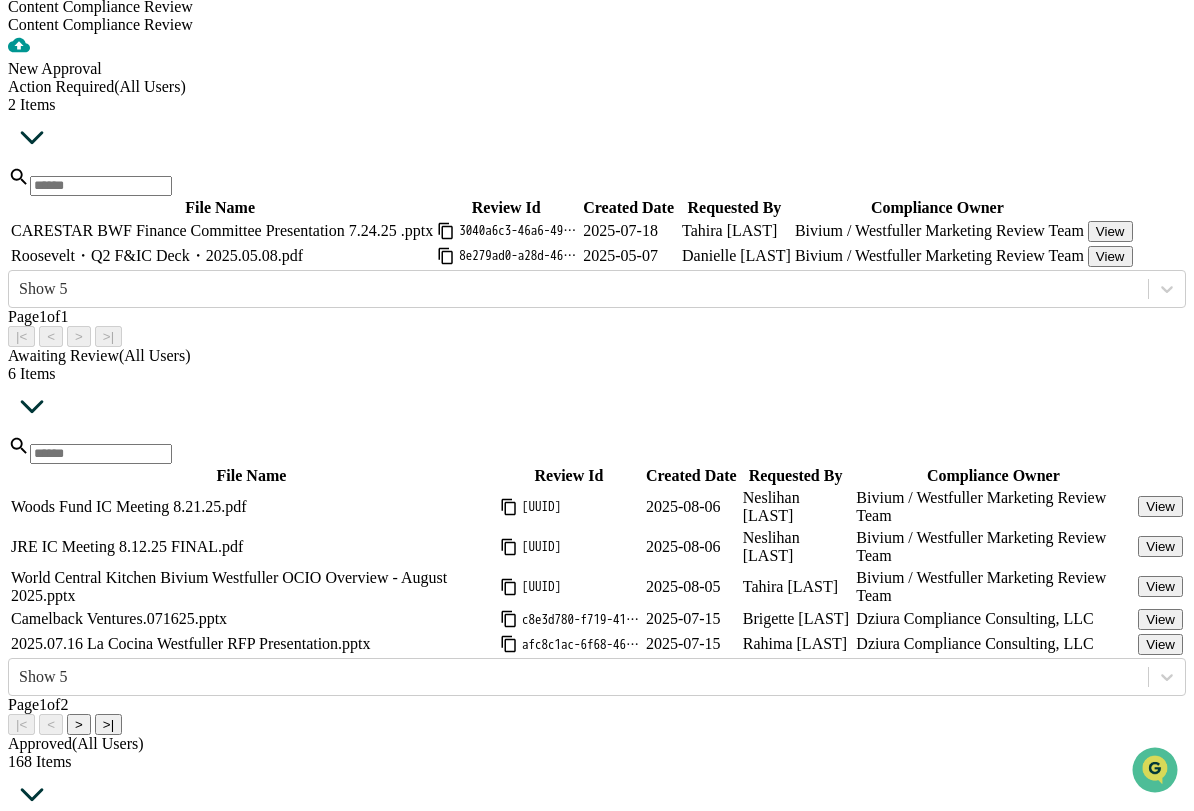 scroll, scrollTop: 1048, scrollLeft: 0, axis: vertical 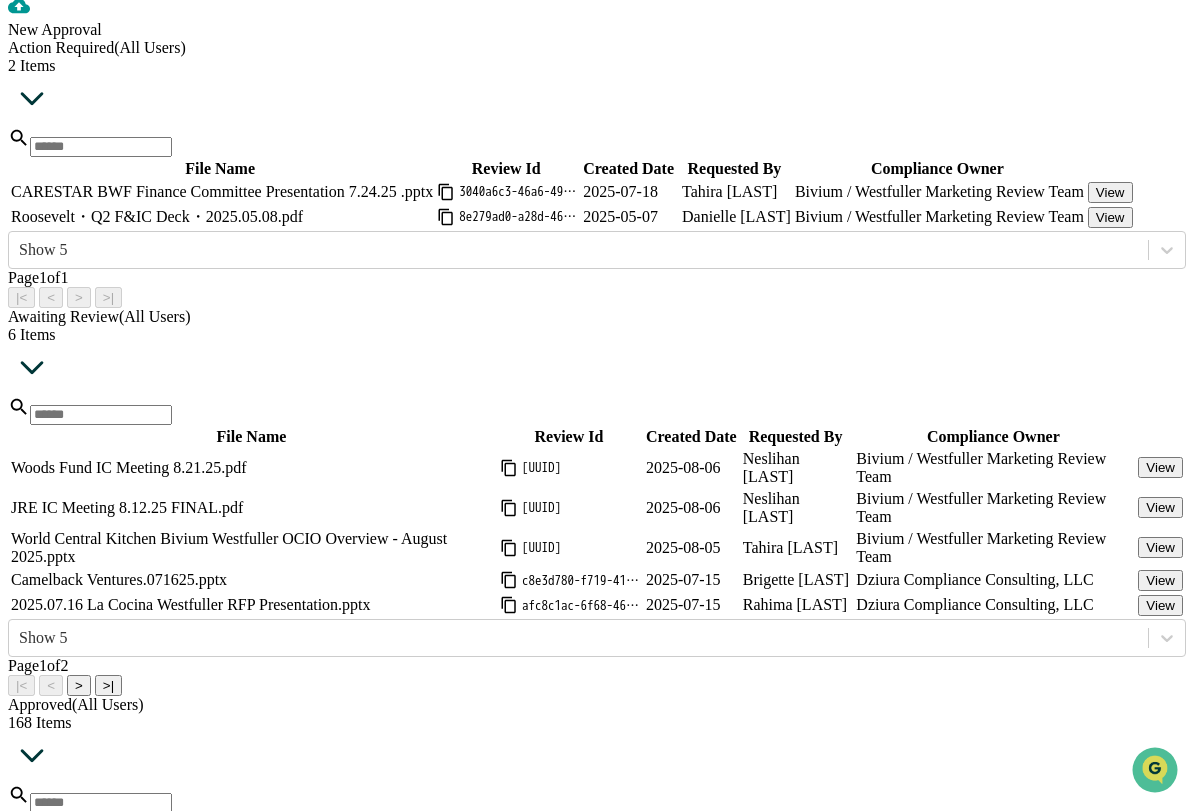 click at bounding box center (101, 803) 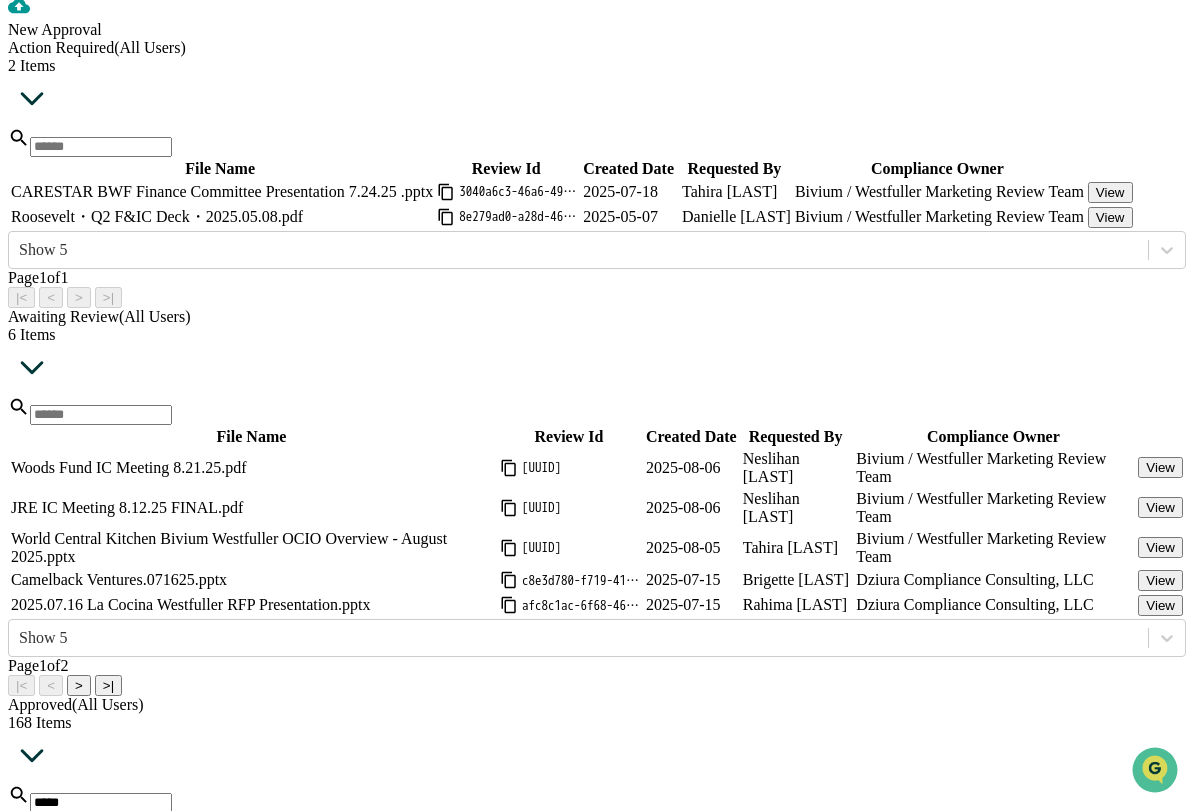 type on "*****" 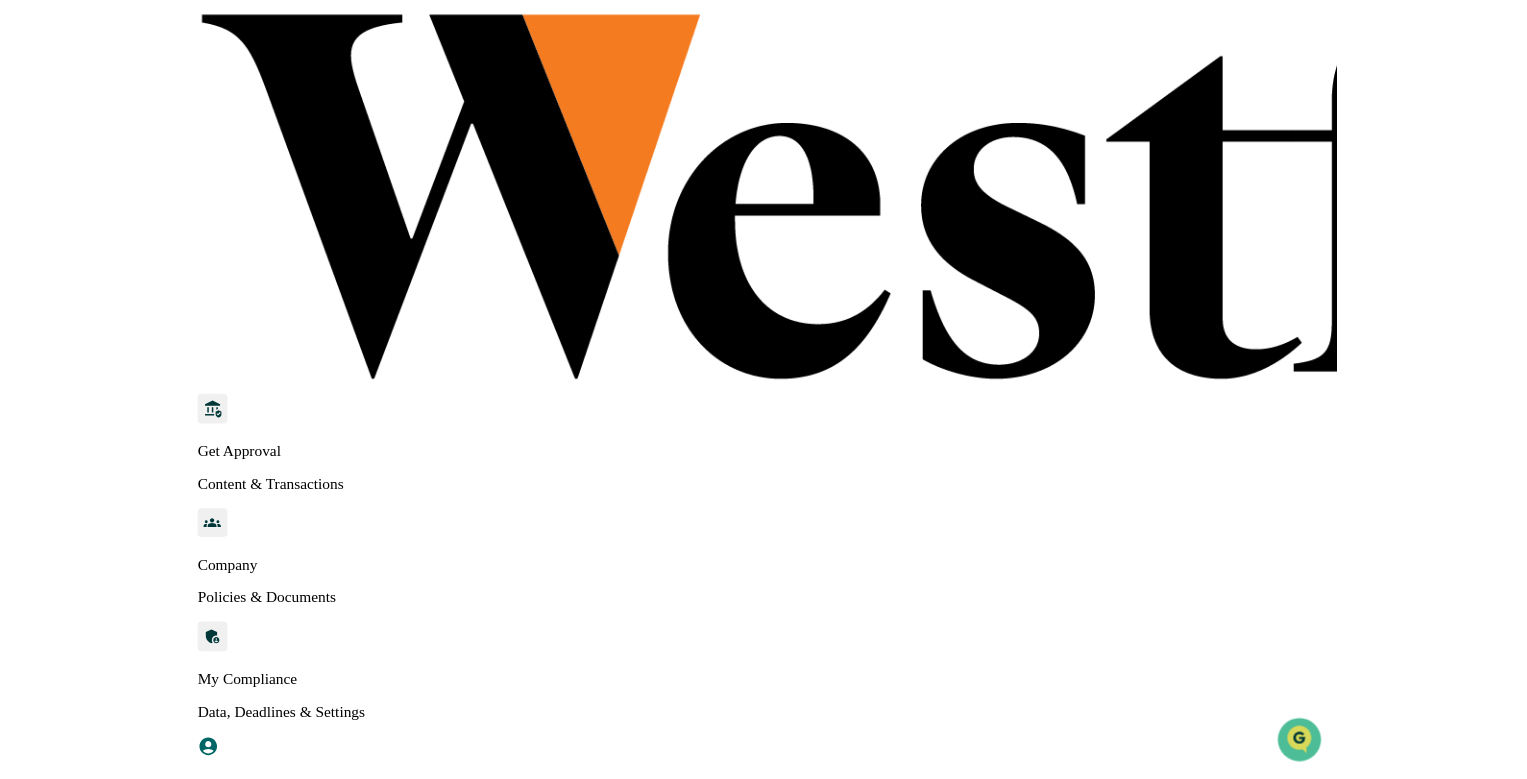 scroll, scrollTop: 0, scrollLeft: 0, axis: both 